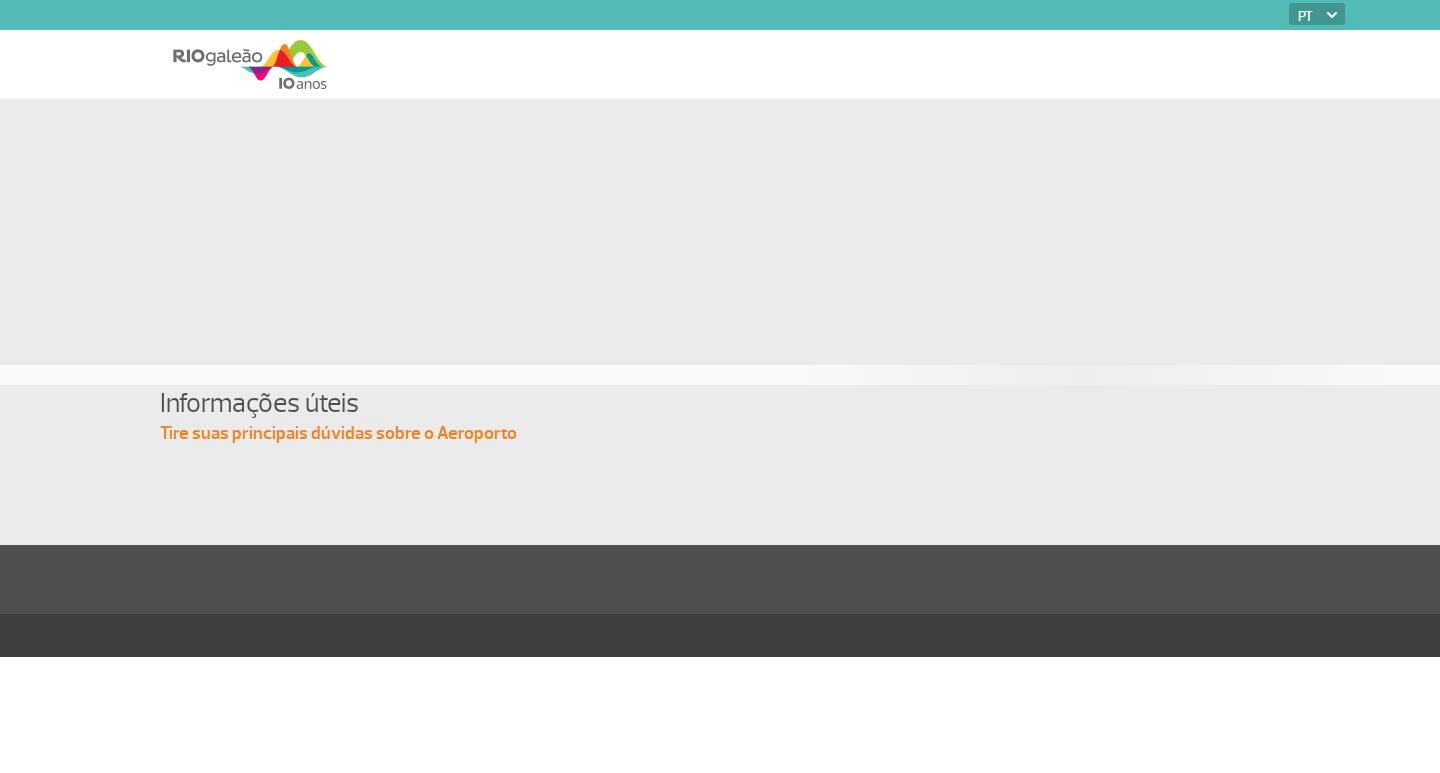 scroll, scrollTop: 0, scrollLeft: 0, axis: both 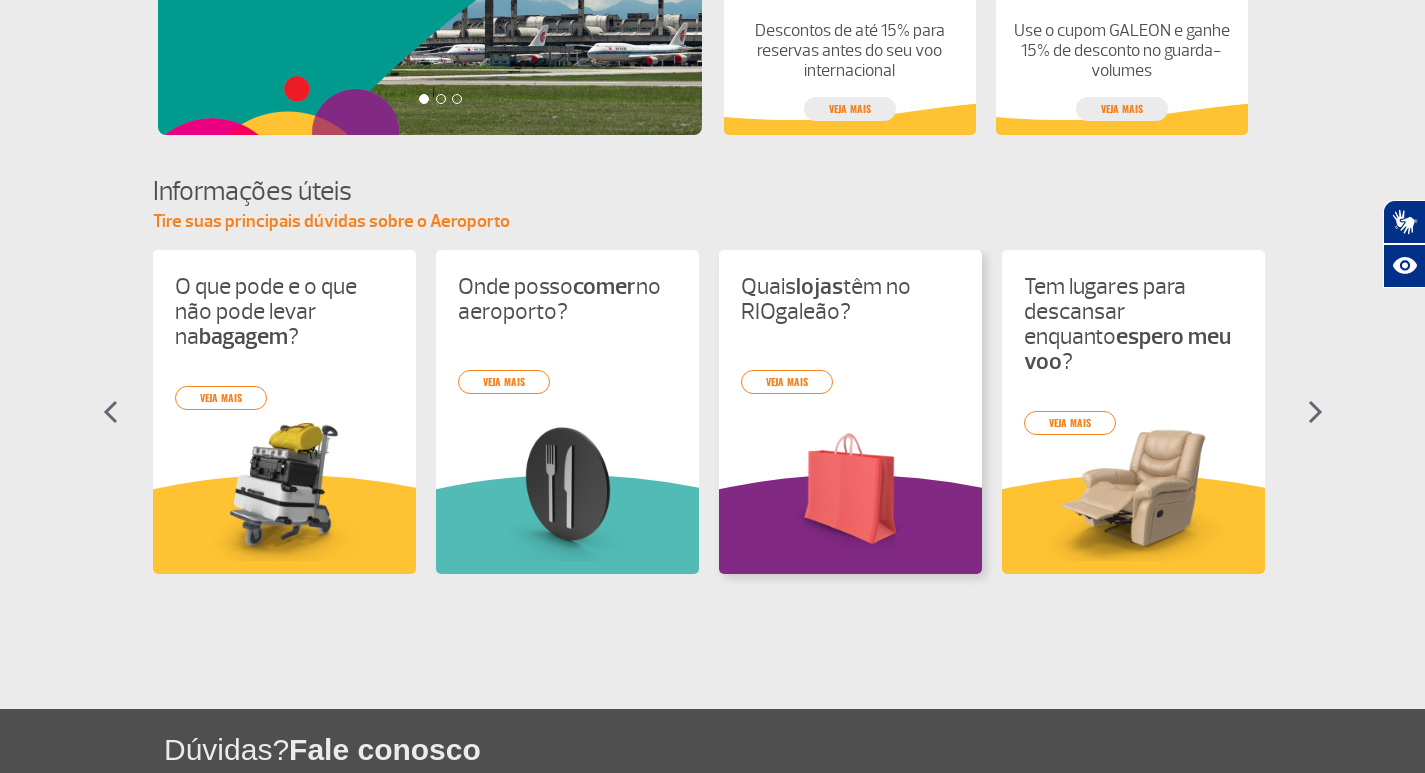 click at bounding box center [850, 489] 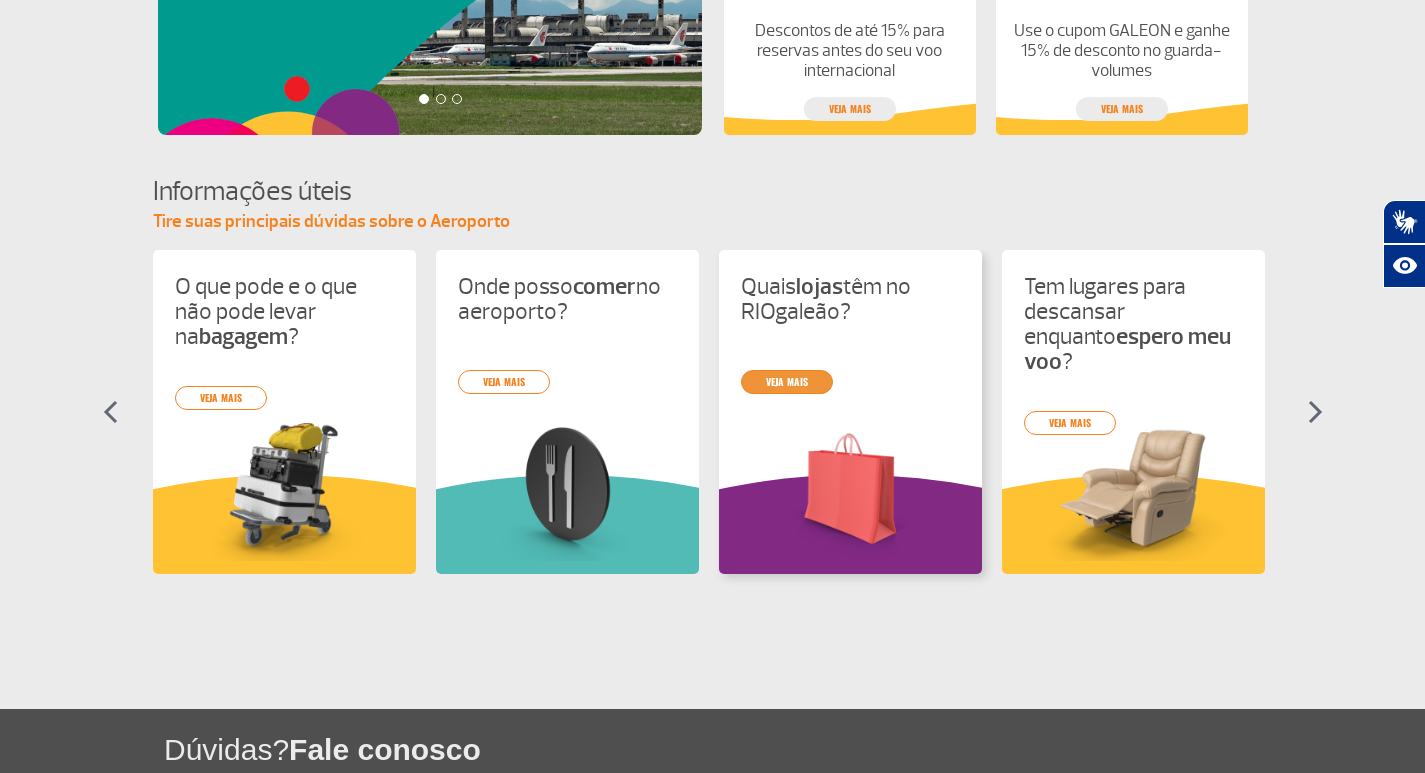 click on "veja mais" at bounding box center (787, 382) 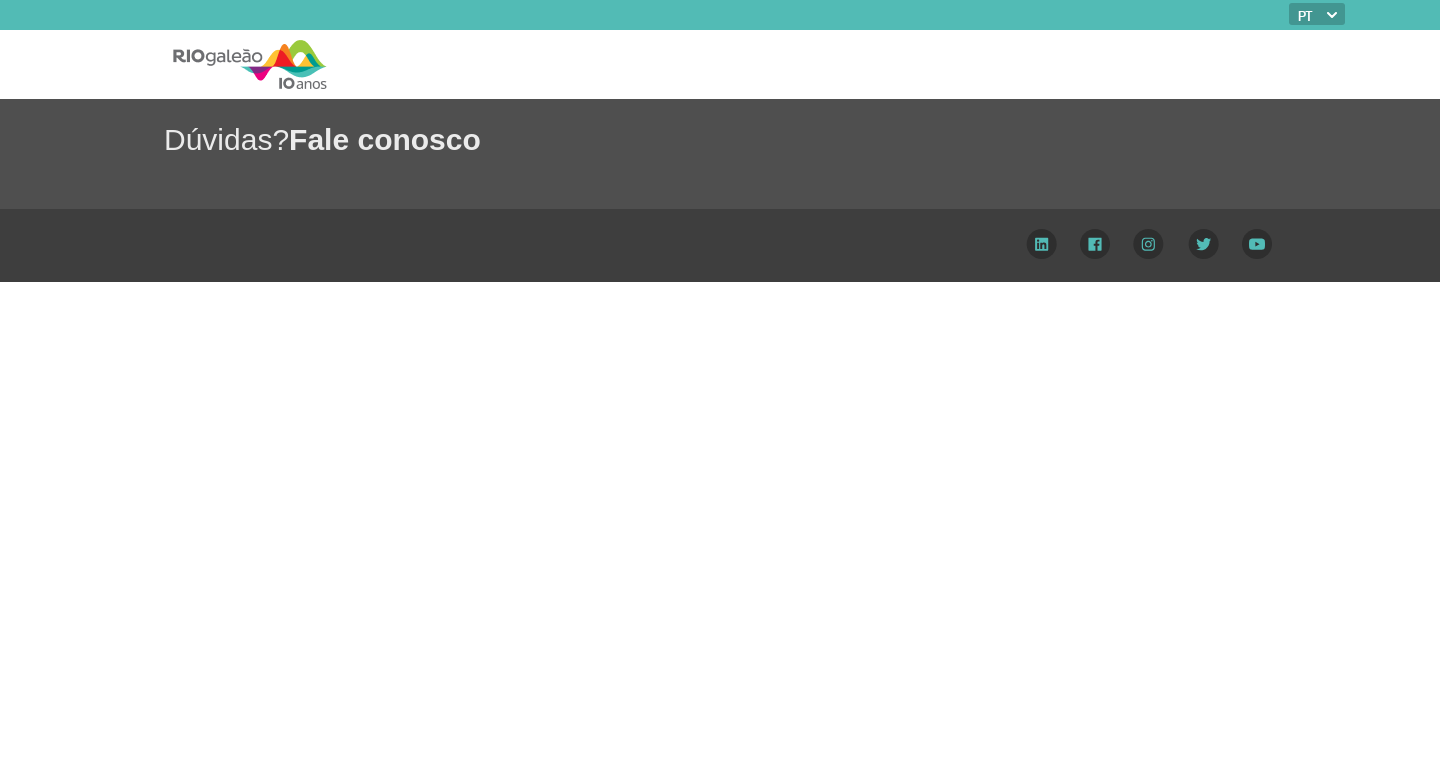scroll, scrollTop: 0, scrollLeft: 0, axis: both 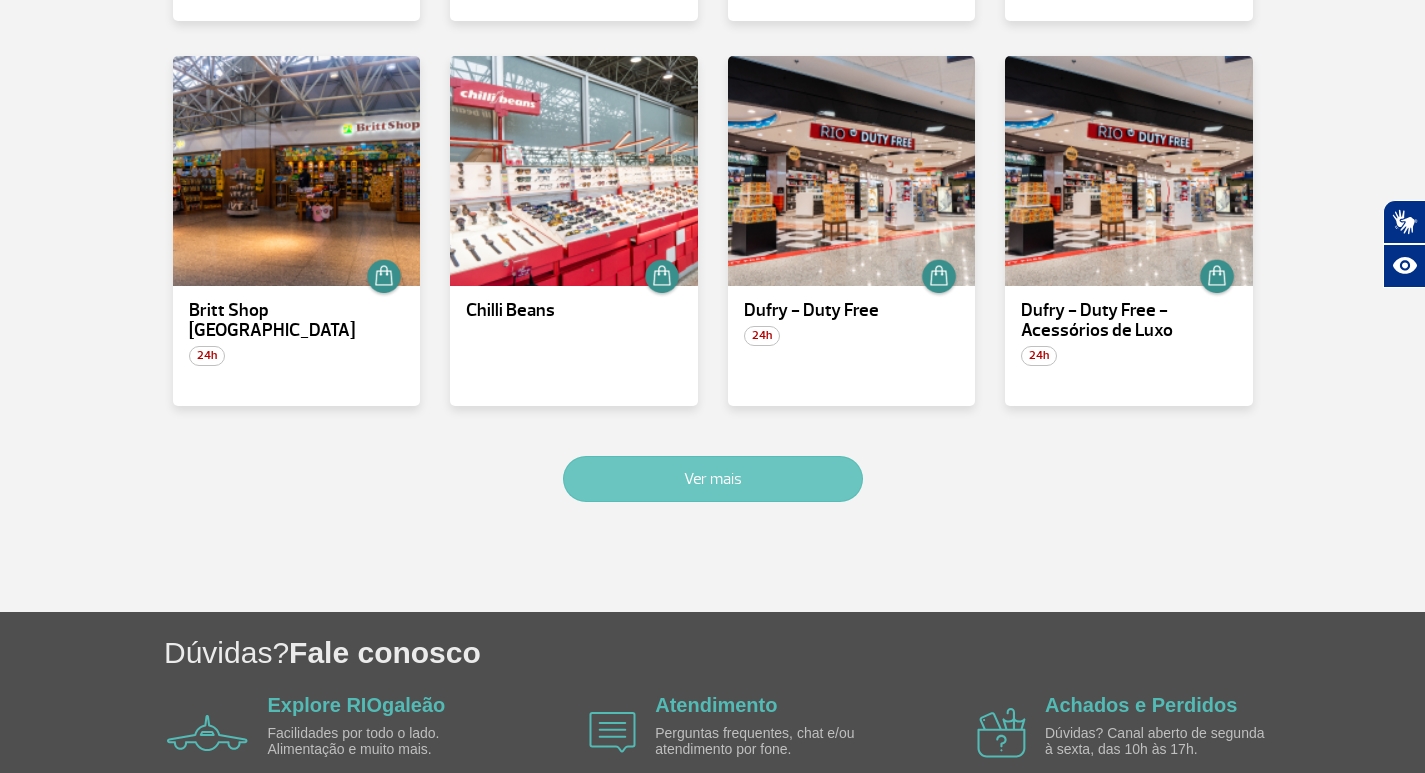 click on "Ver mais" at bounding box center (713, 479) 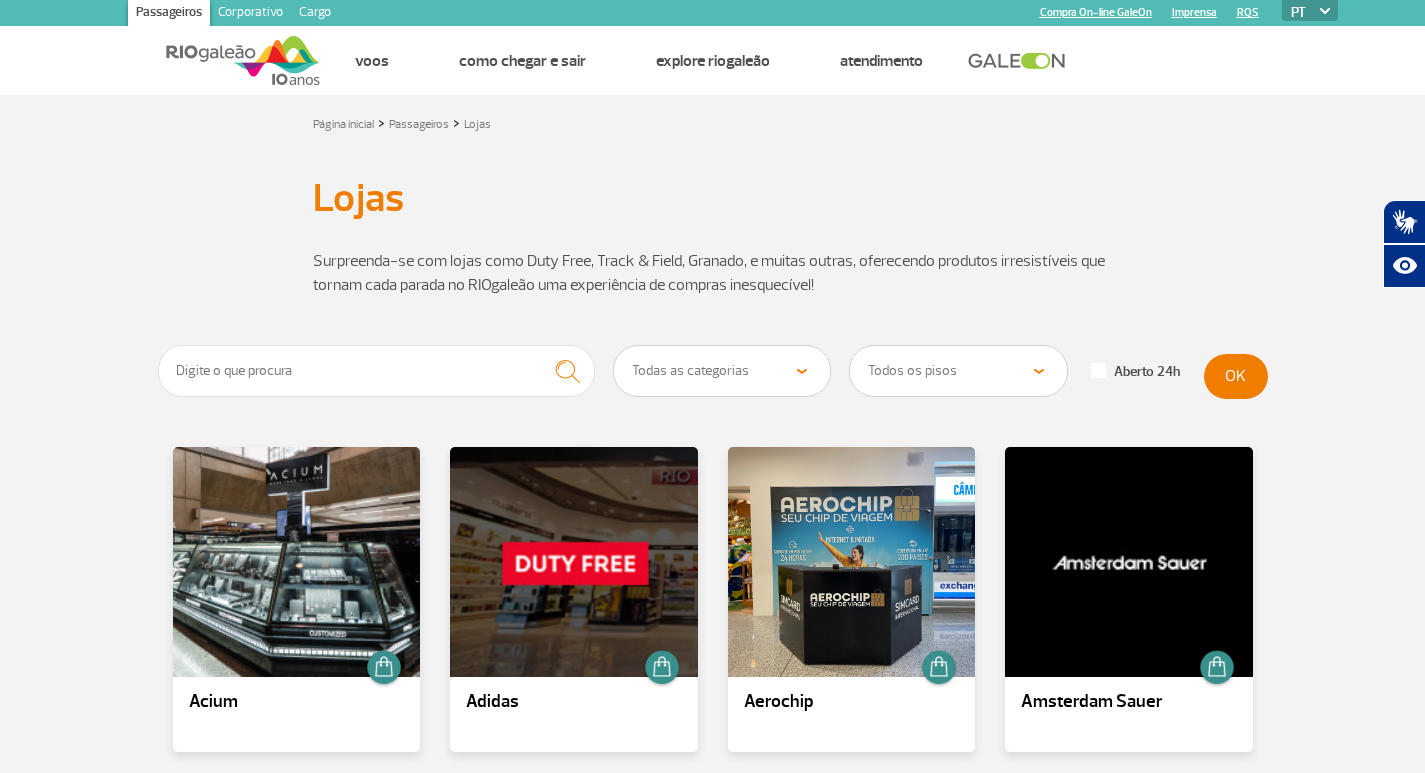 scroll, scrollTop: 0, scrollLeft: 0, axis: both 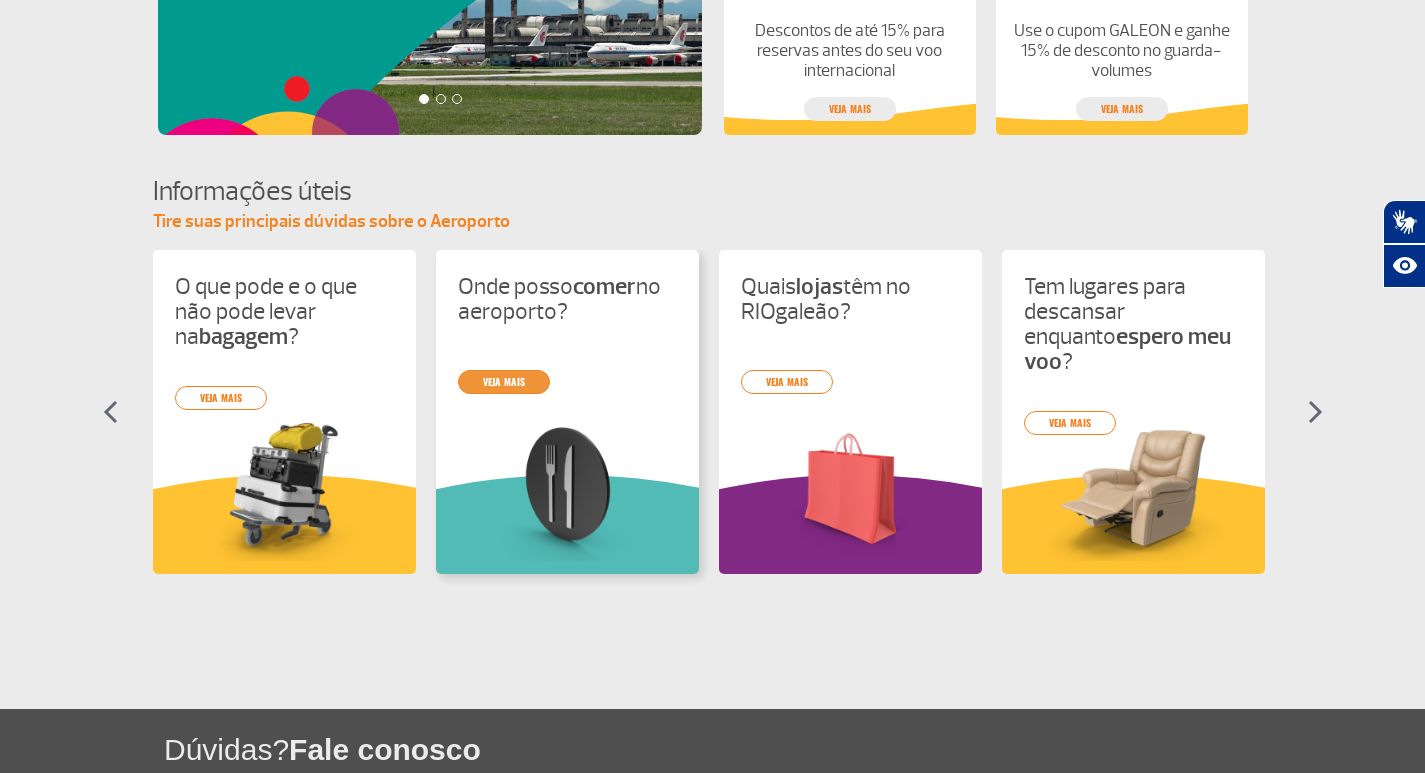 click on "veja mais" at bounding box center [504, 382] 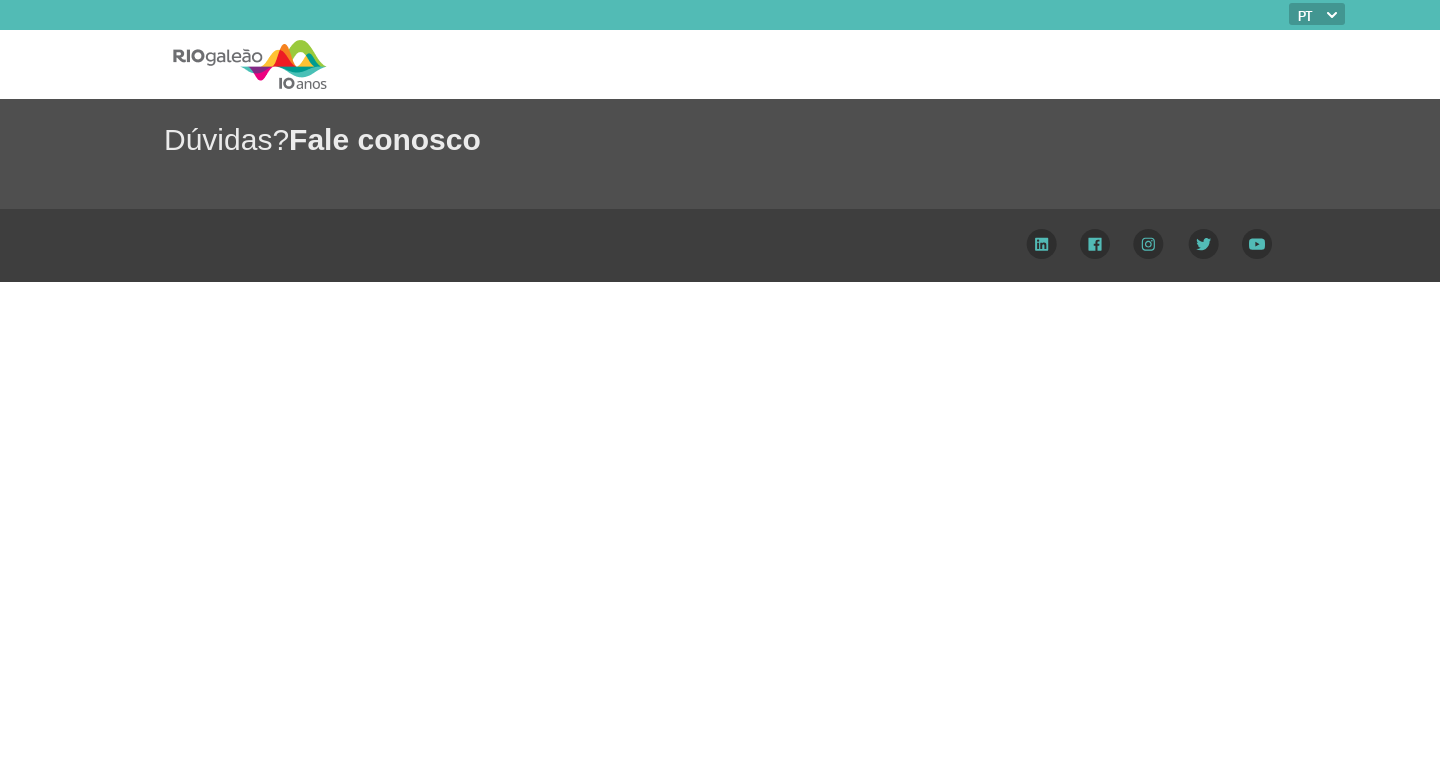 scroll, scrollTop: 0, scrollLeft: 0, axis: both 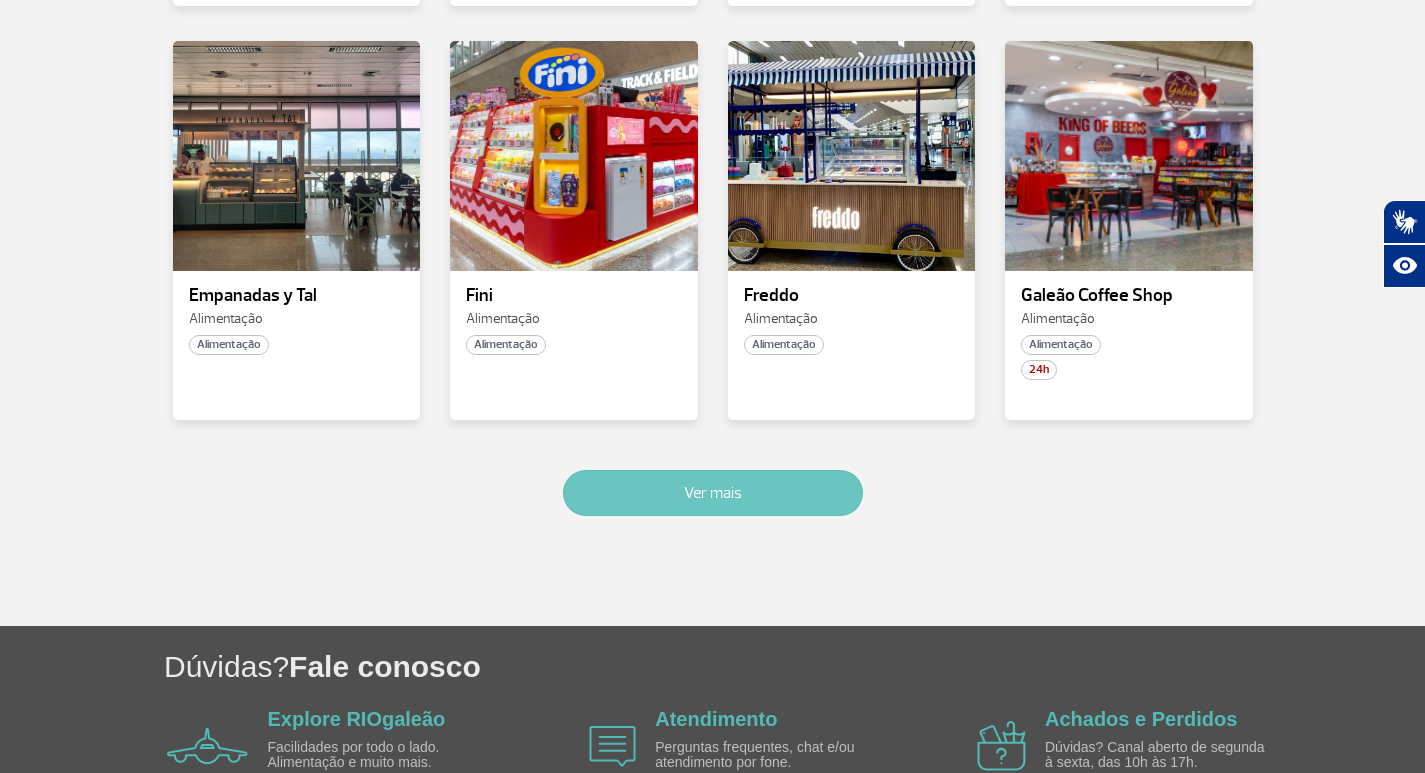 click on "Ver mais" at bounding box center [713, 493] 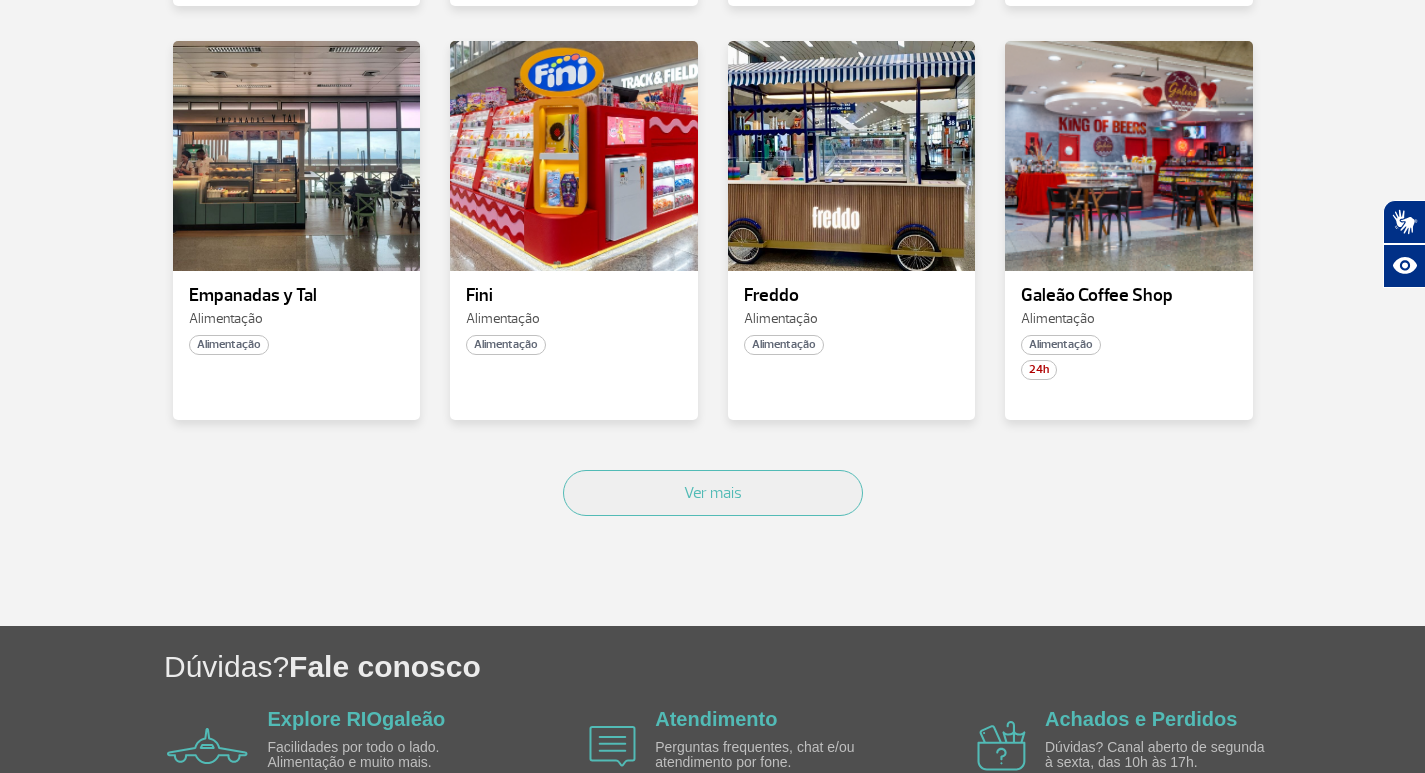 scroll, scrollTop: 2642, scrollLeft: 0, axis: vertical 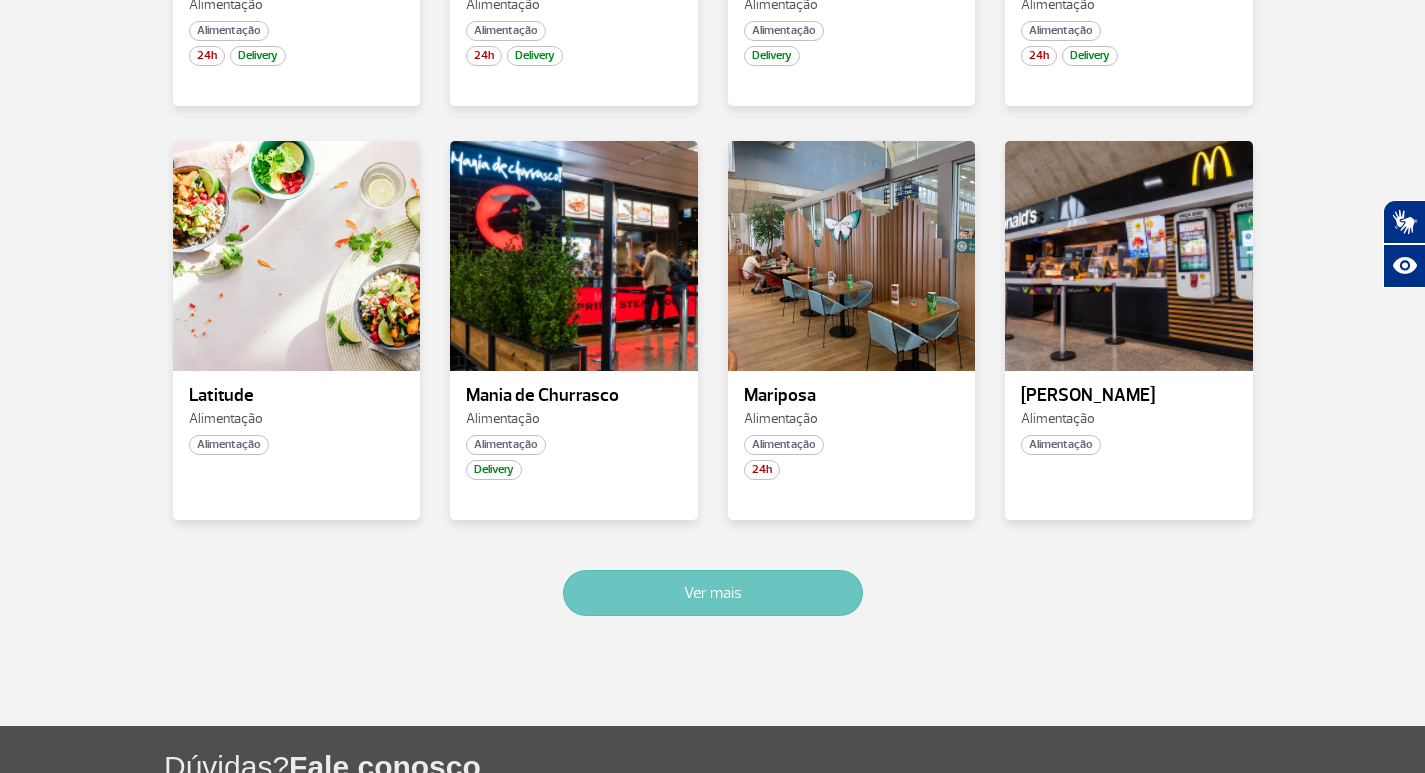 click on "Ver mais" at bounding box center (713, 593) 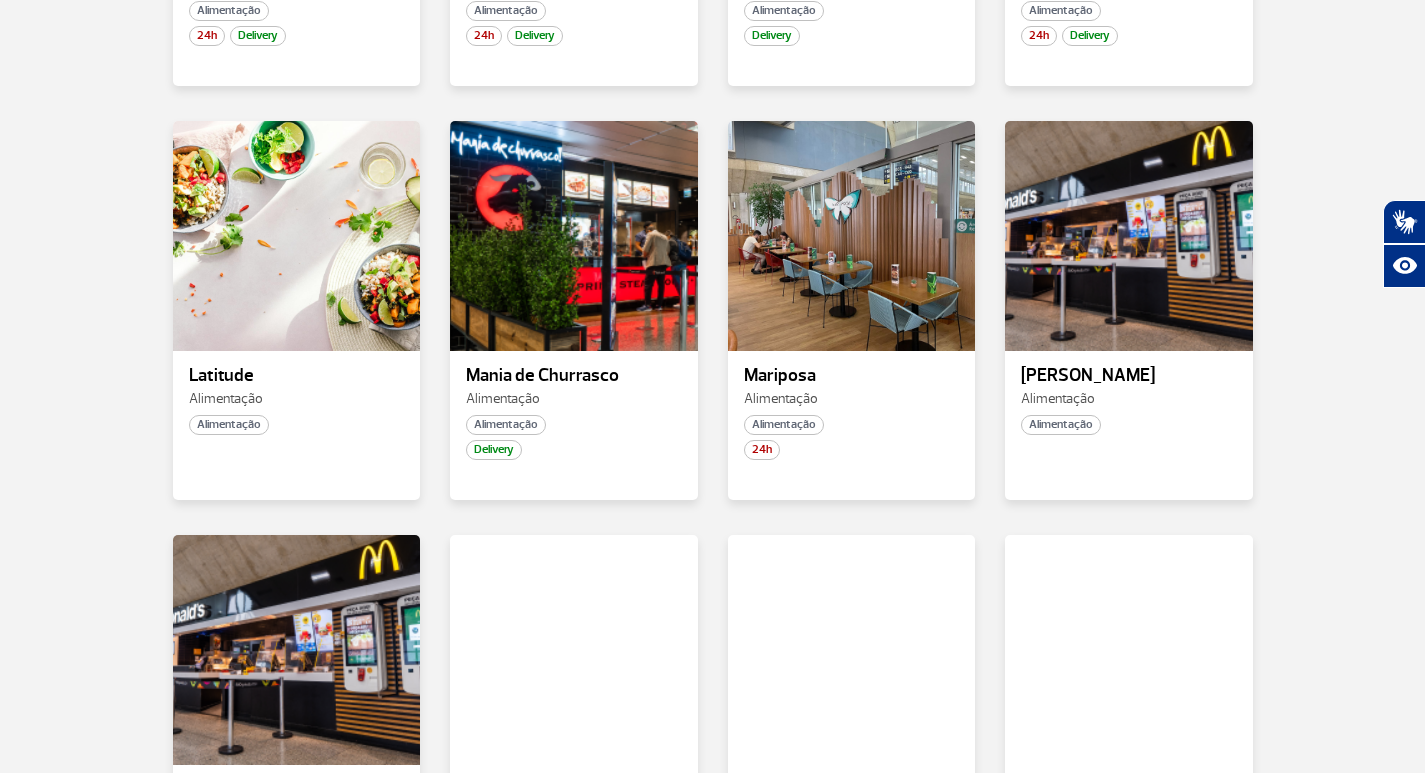 scroll, scrollTop: 3784, scrollLeft: 0, axis: vertical 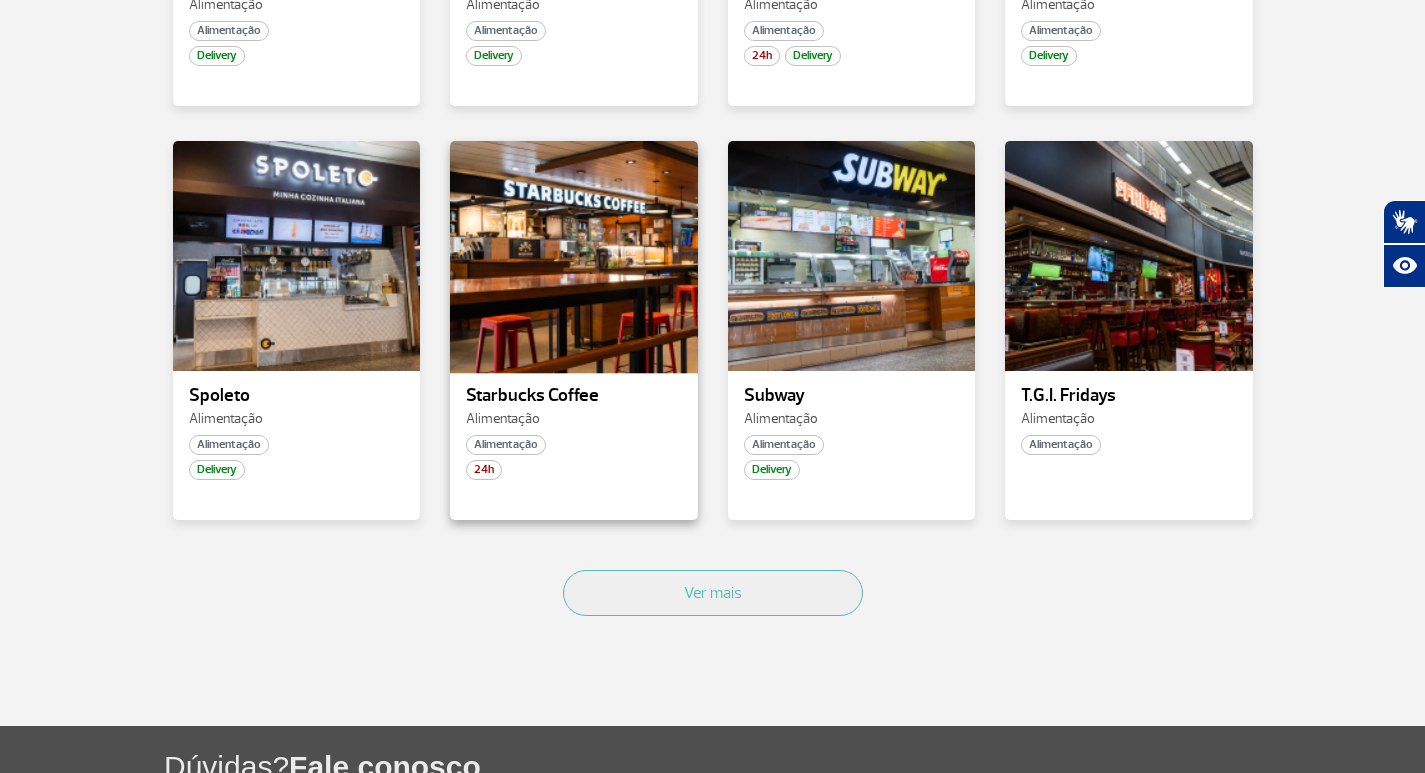 click at bounding box center [574, 255] 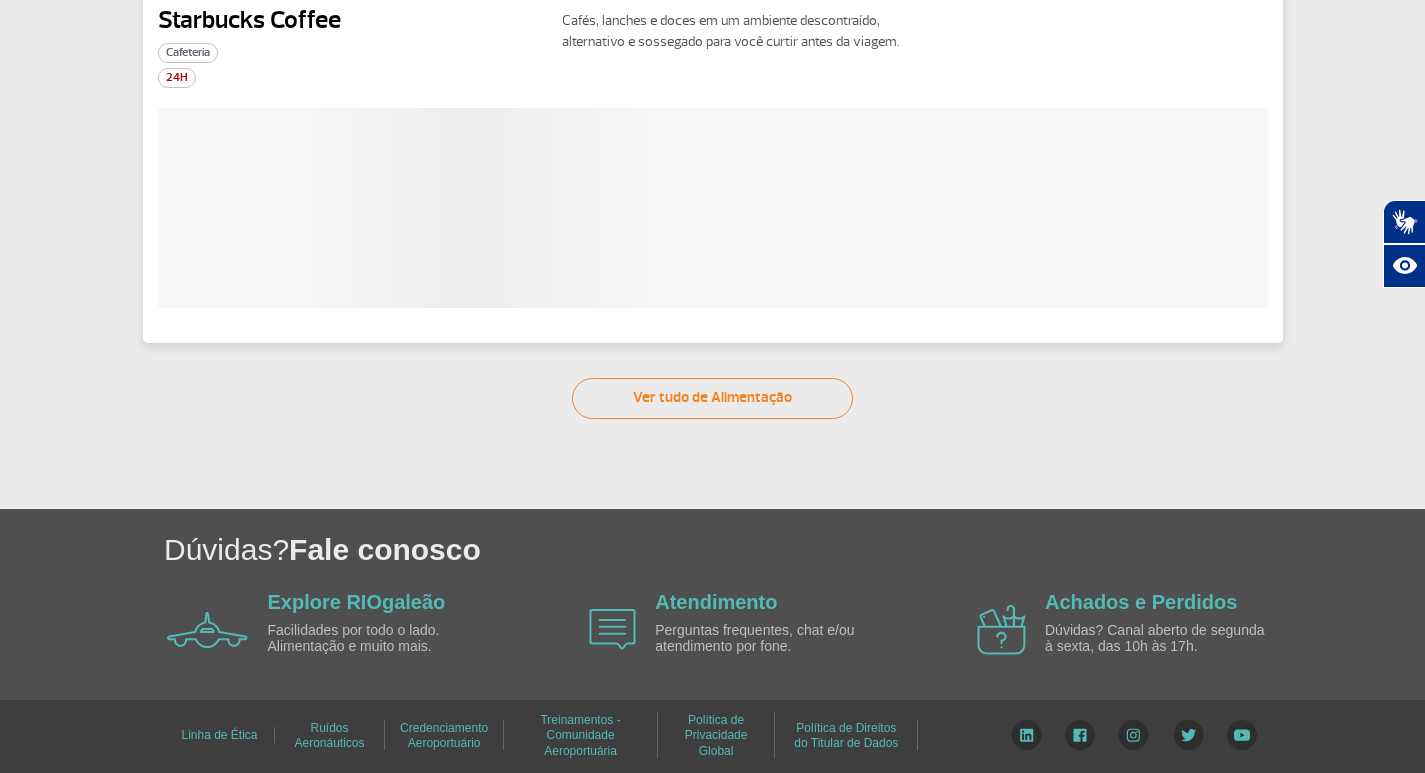 scroll, scrollTop: 0, scrollLeft: 0, axis: both 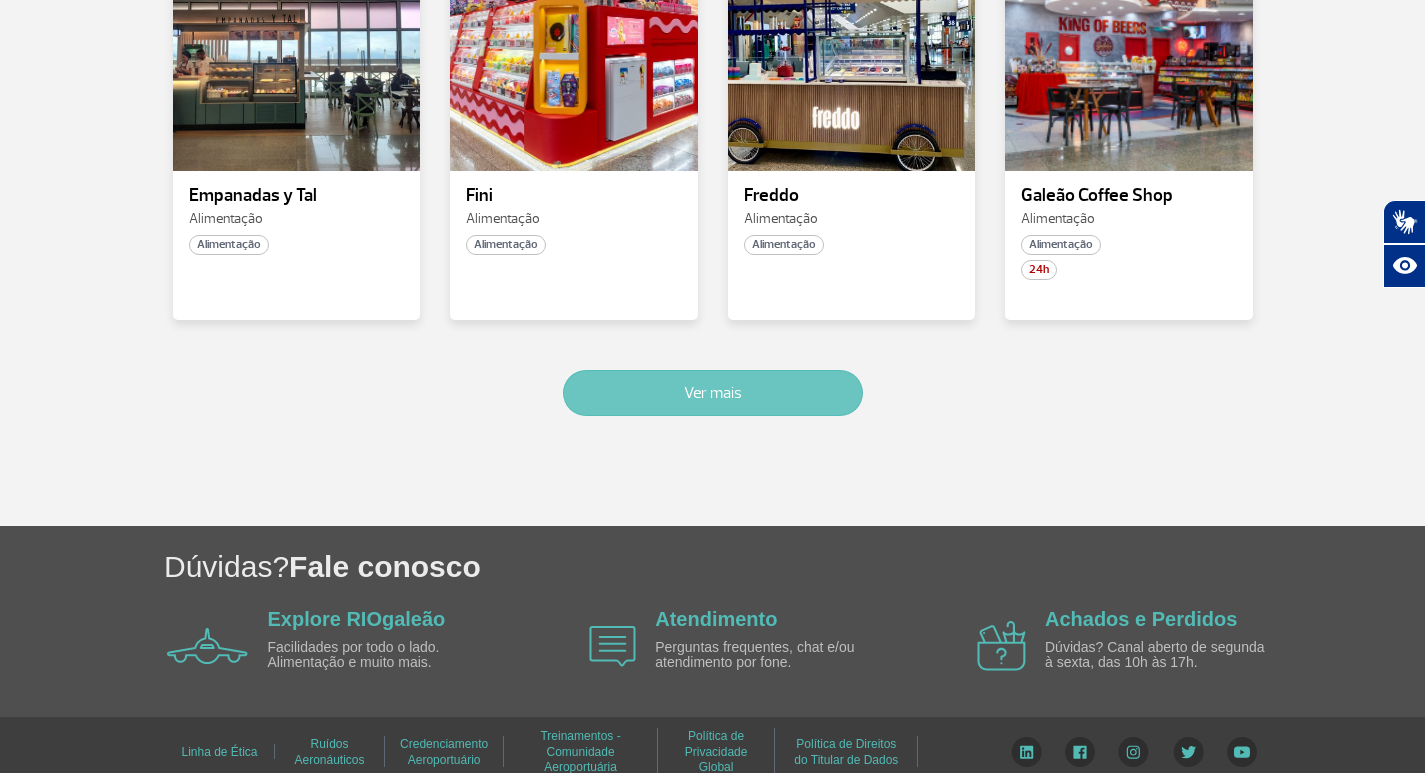 click on "Ver mais" at bounding box center [713, 393] 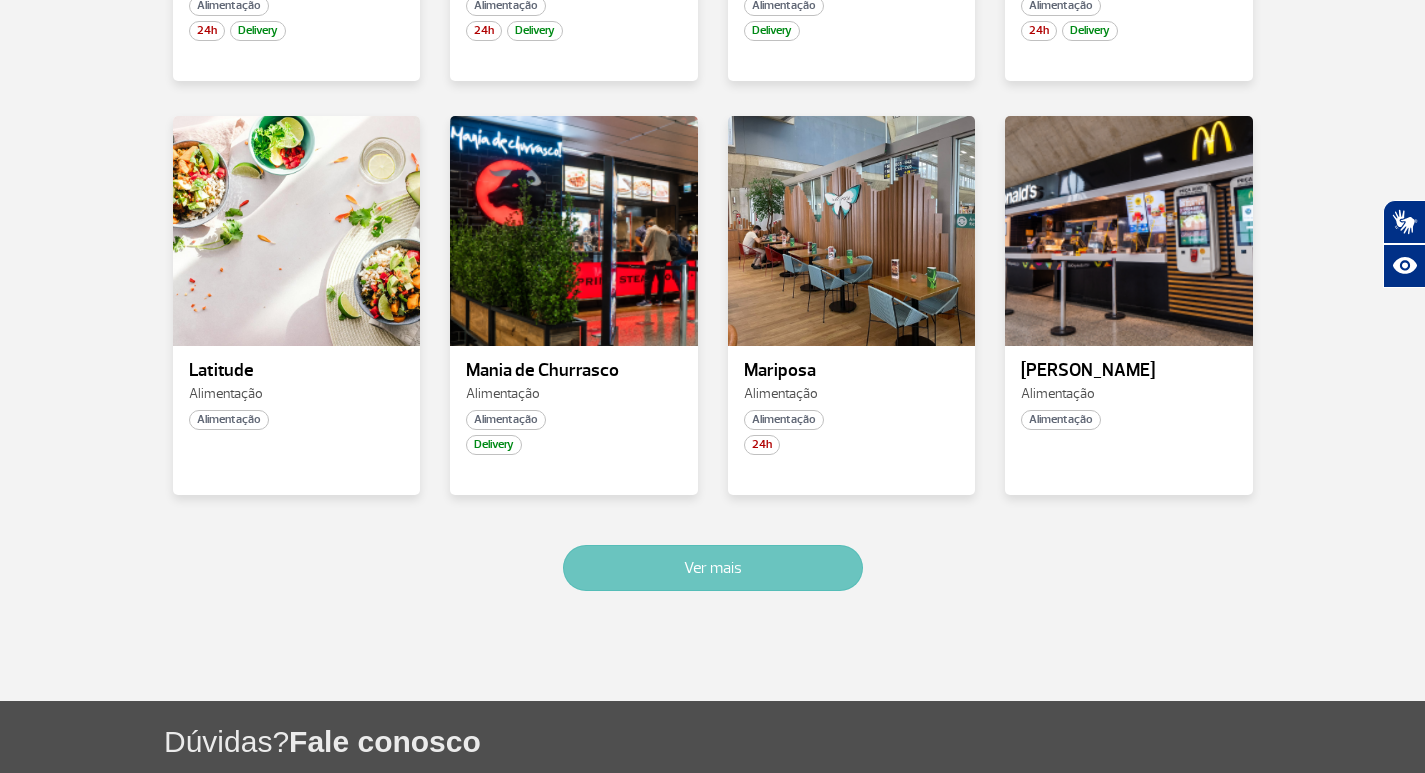 scroll, scrollTop: 2559, scrollLeft: 0, axis: vertical 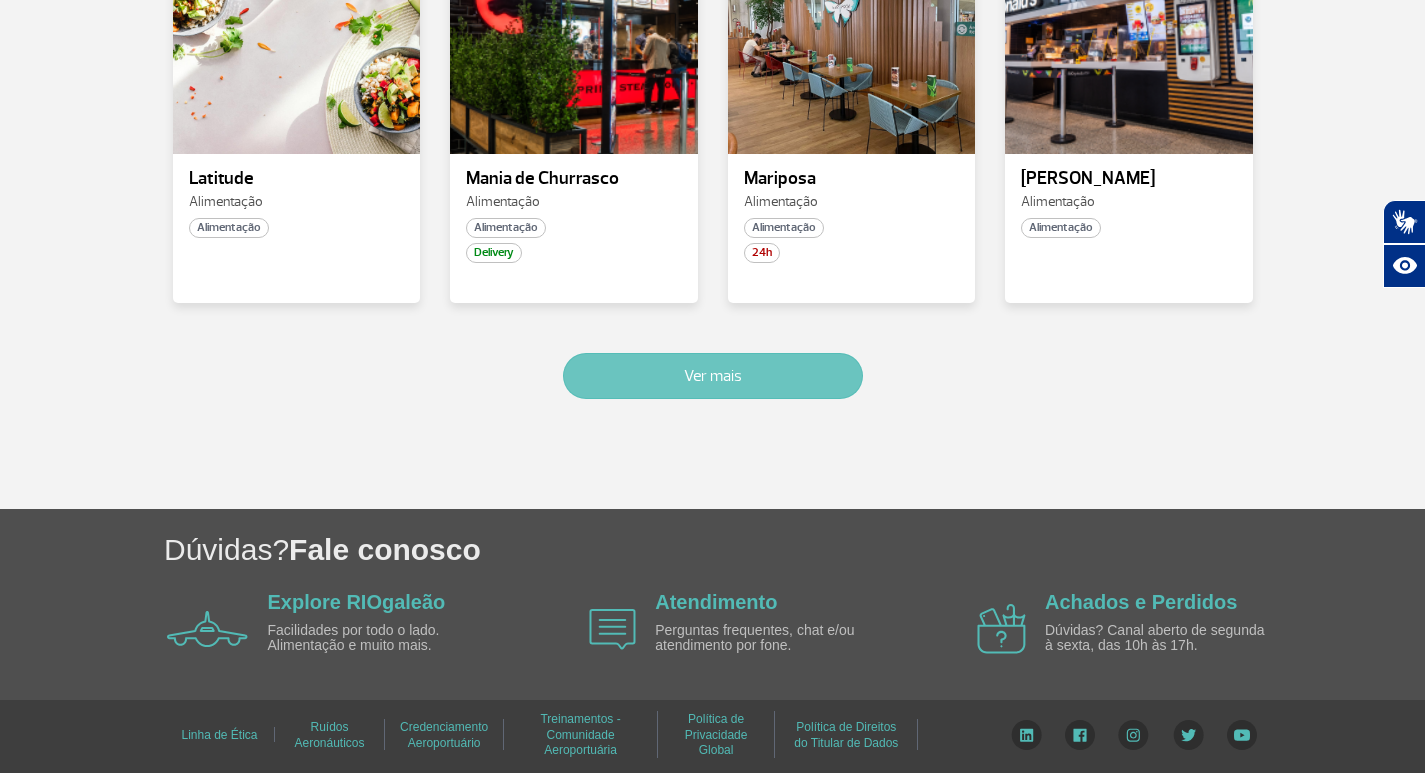 click on "Ver mais" at bounding box center [713, 376] 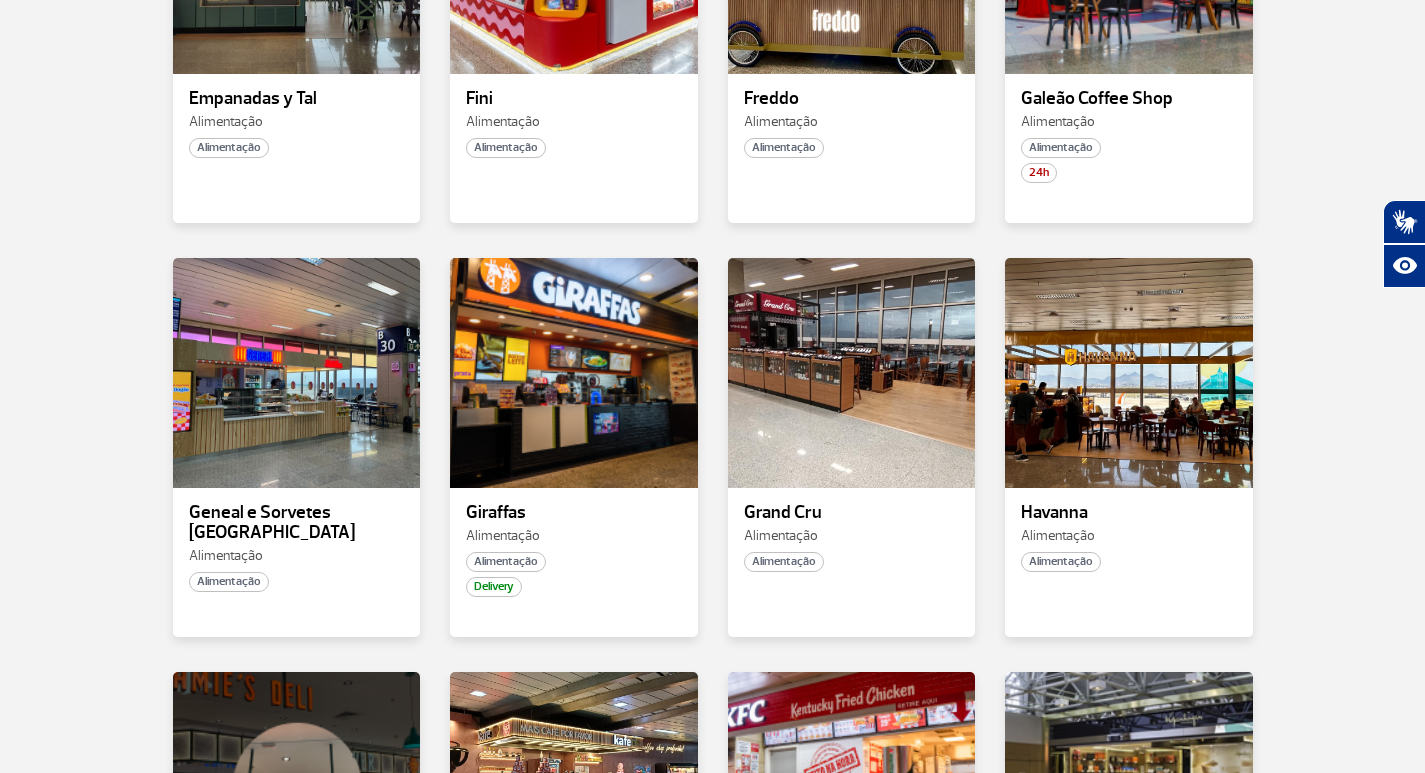 scroll, scrollTop: 1401, scrollLeft: 0, axis: vertical 